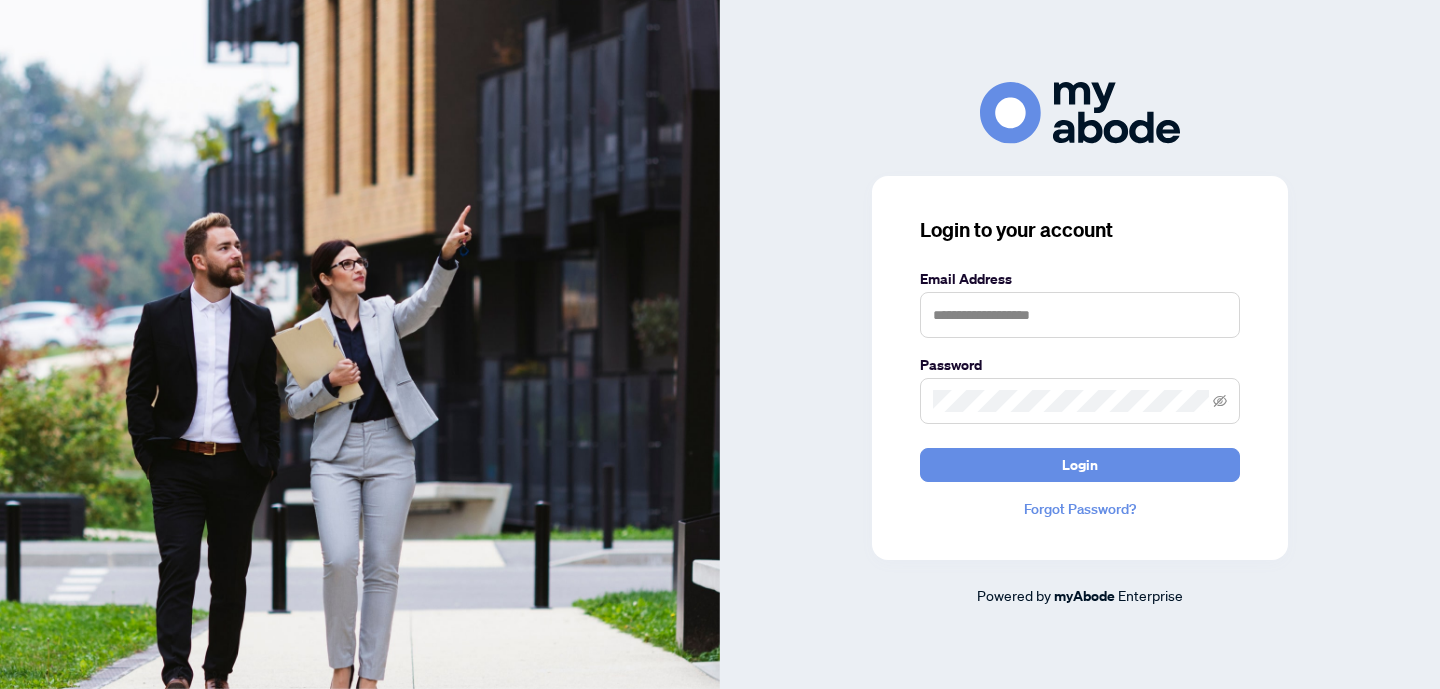 scroll, scrollTop: 0, scrollLeft: 0, axis: both 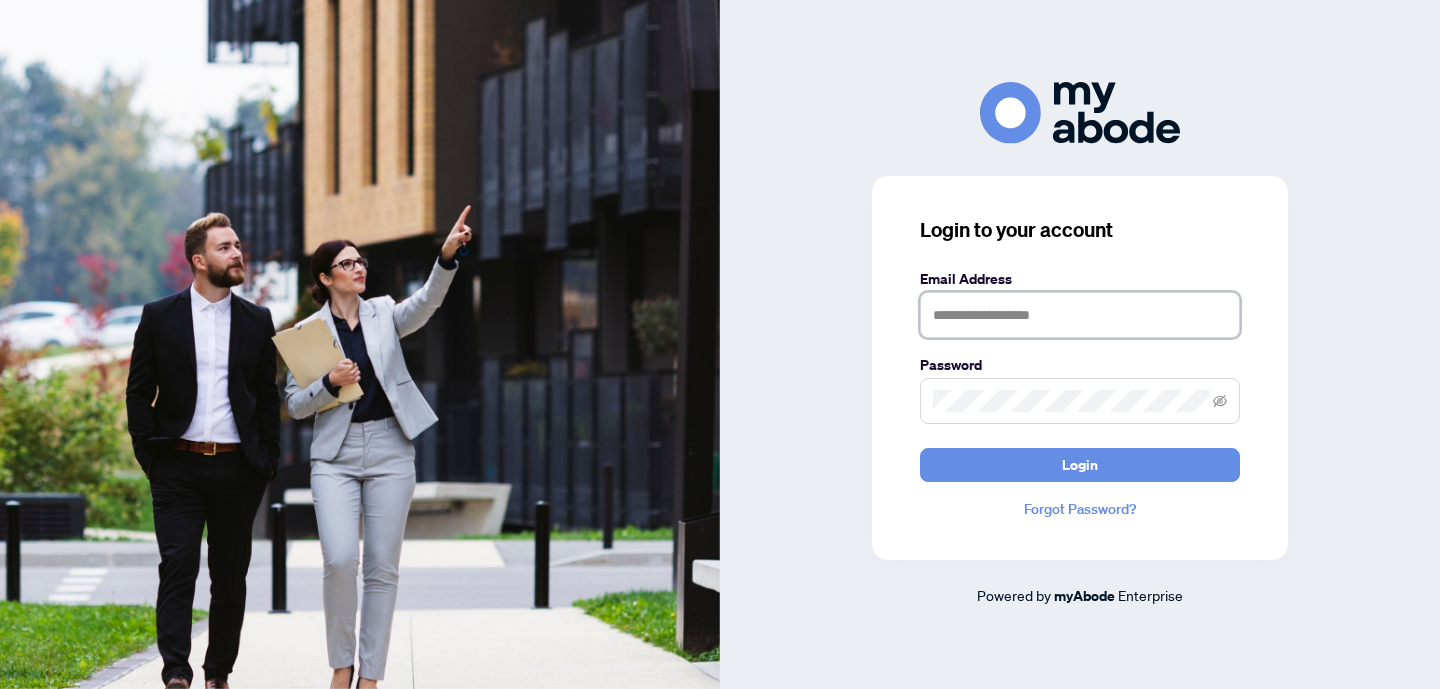 click at bounding box center [1080, 315] 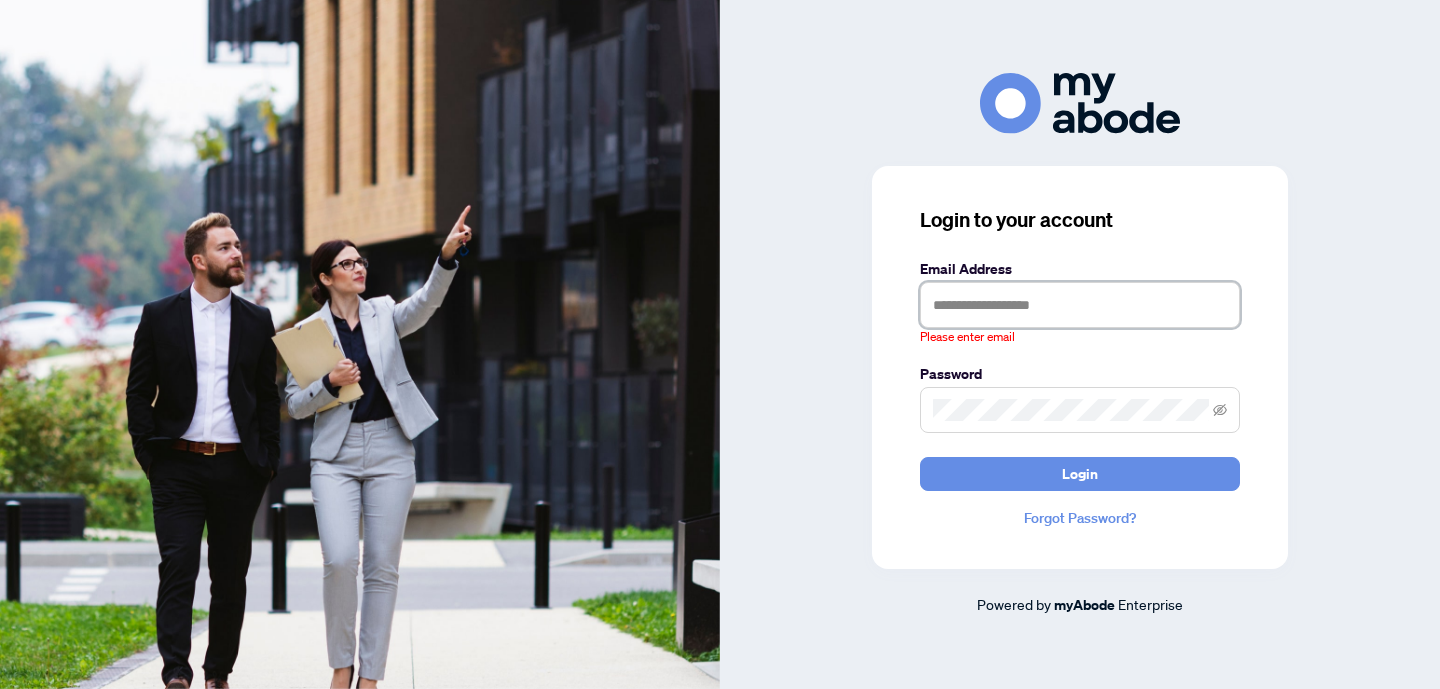 type on "**********" 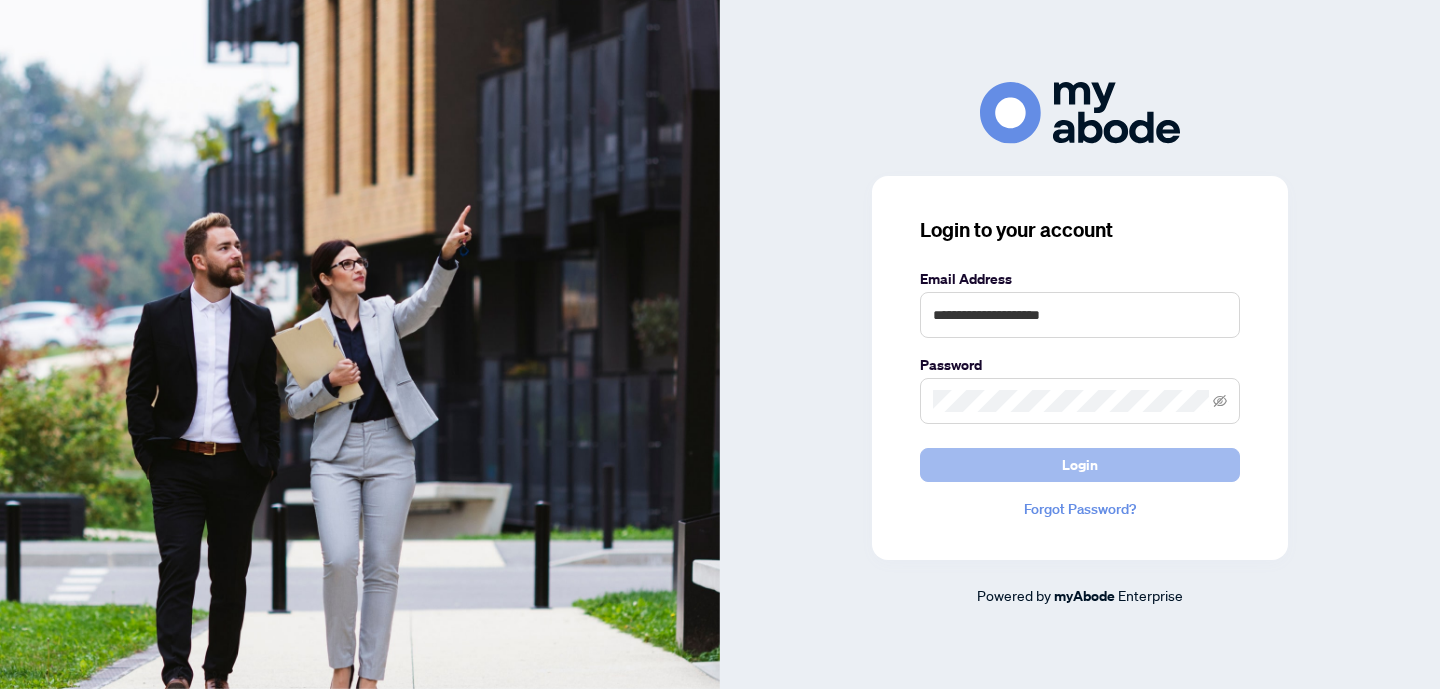 click on "Login" at bounding box center (1080, 465) 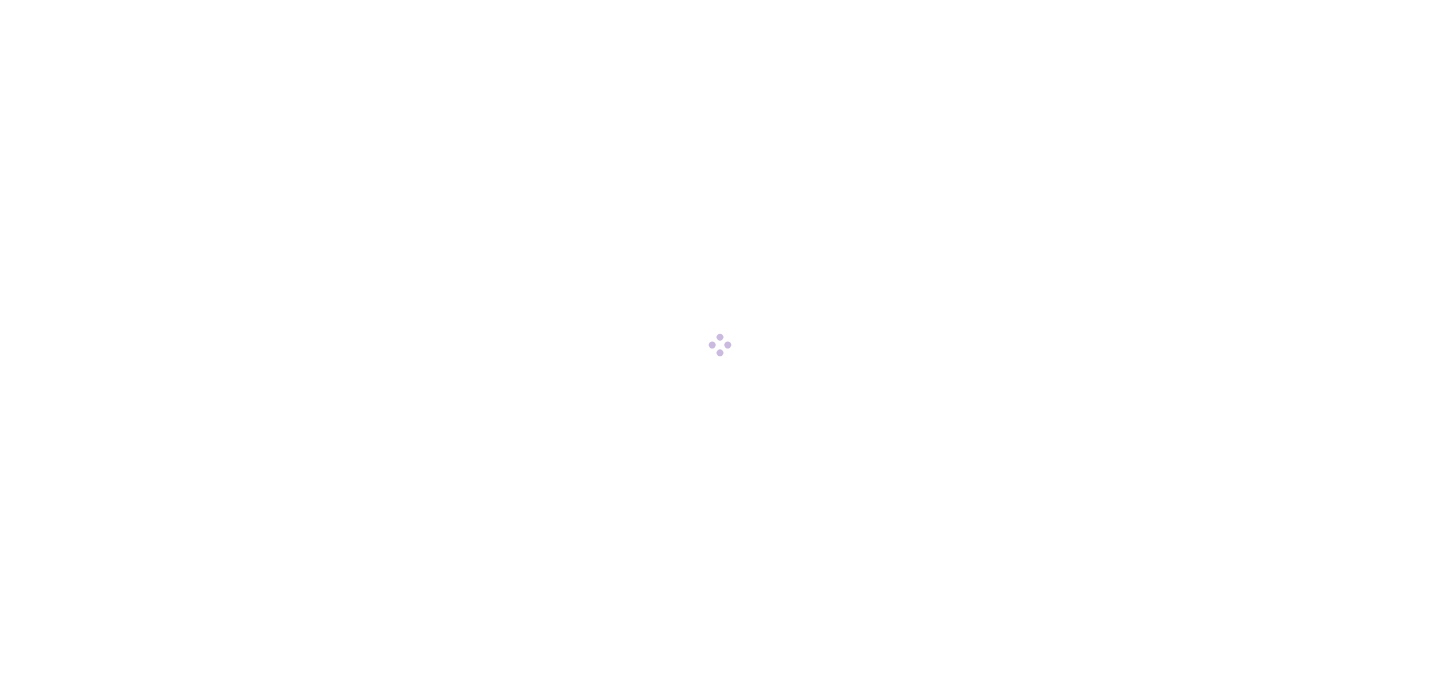 scroll, scrollTop: 0, scrollLeft: 0, axis: both 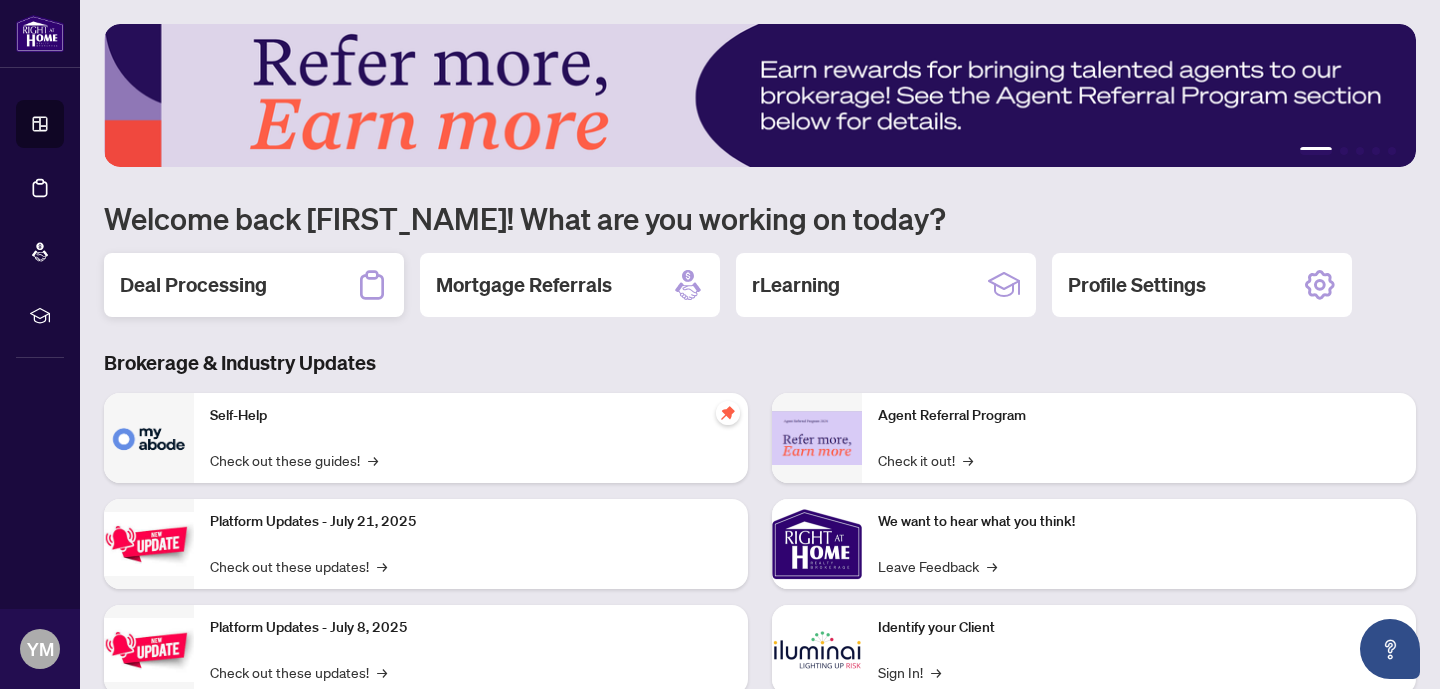 click on "Deal Processing" at bounding box center [193, 285] 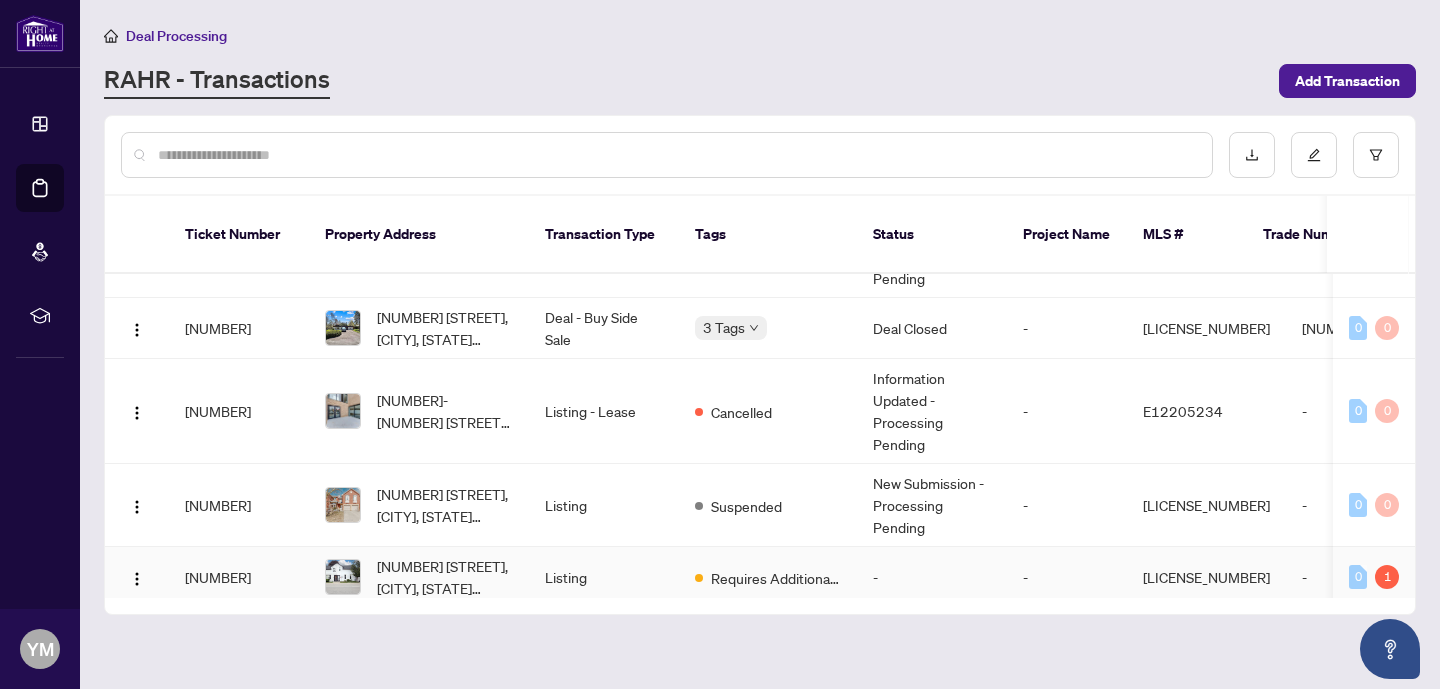 scroll, scrollTop: 472, scrollLeft: 0, axis: vertical 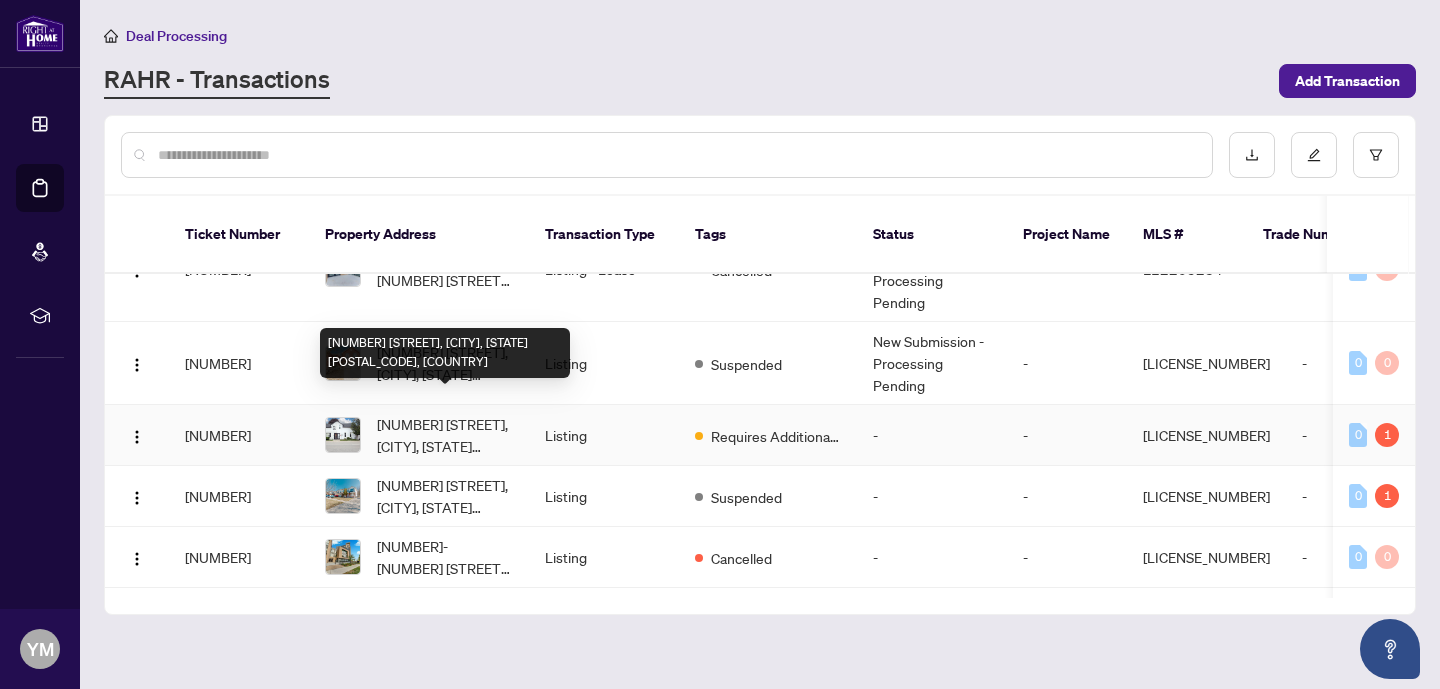 click on "[NUMBER] [STREET], [CITY], [STATE] [POSTAL_CODE], [COUNTRY]" at bounding box center (445, 435) 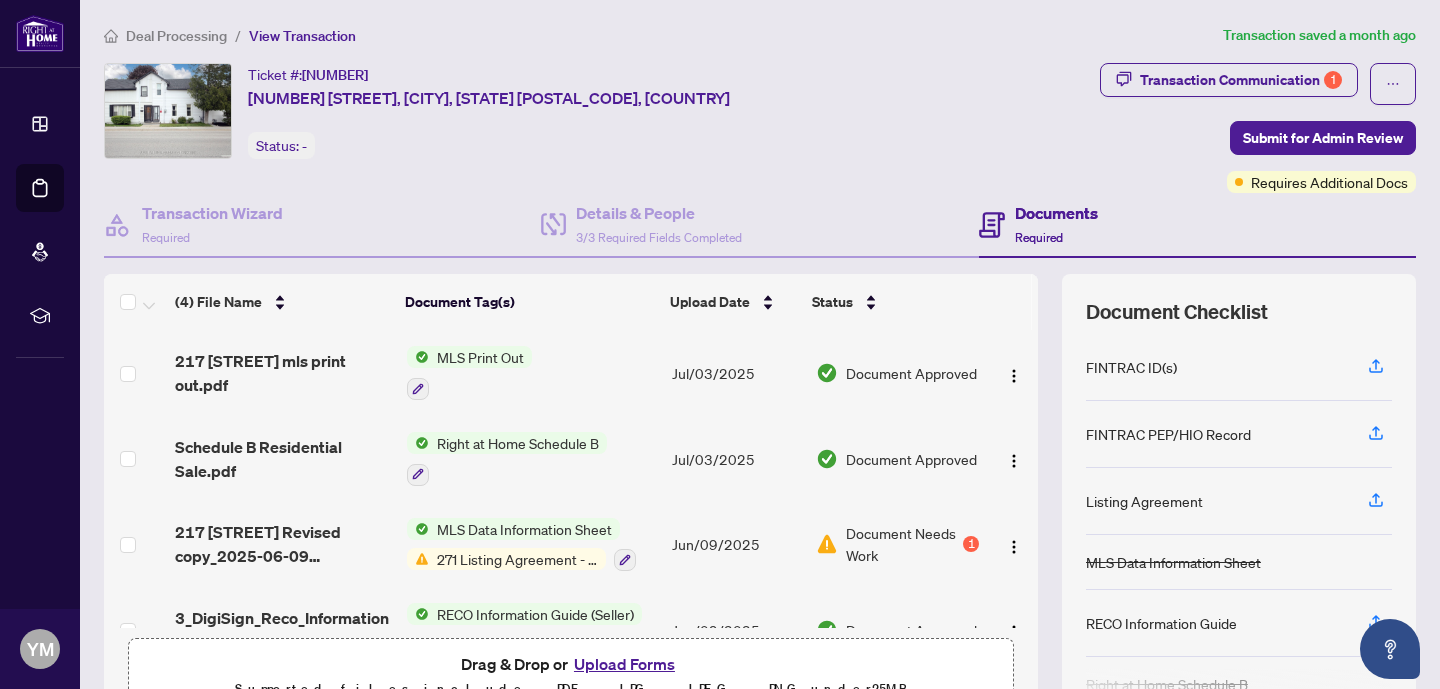 scroll, scrollTop: 48, scrollLeft: 0, axis: vertical 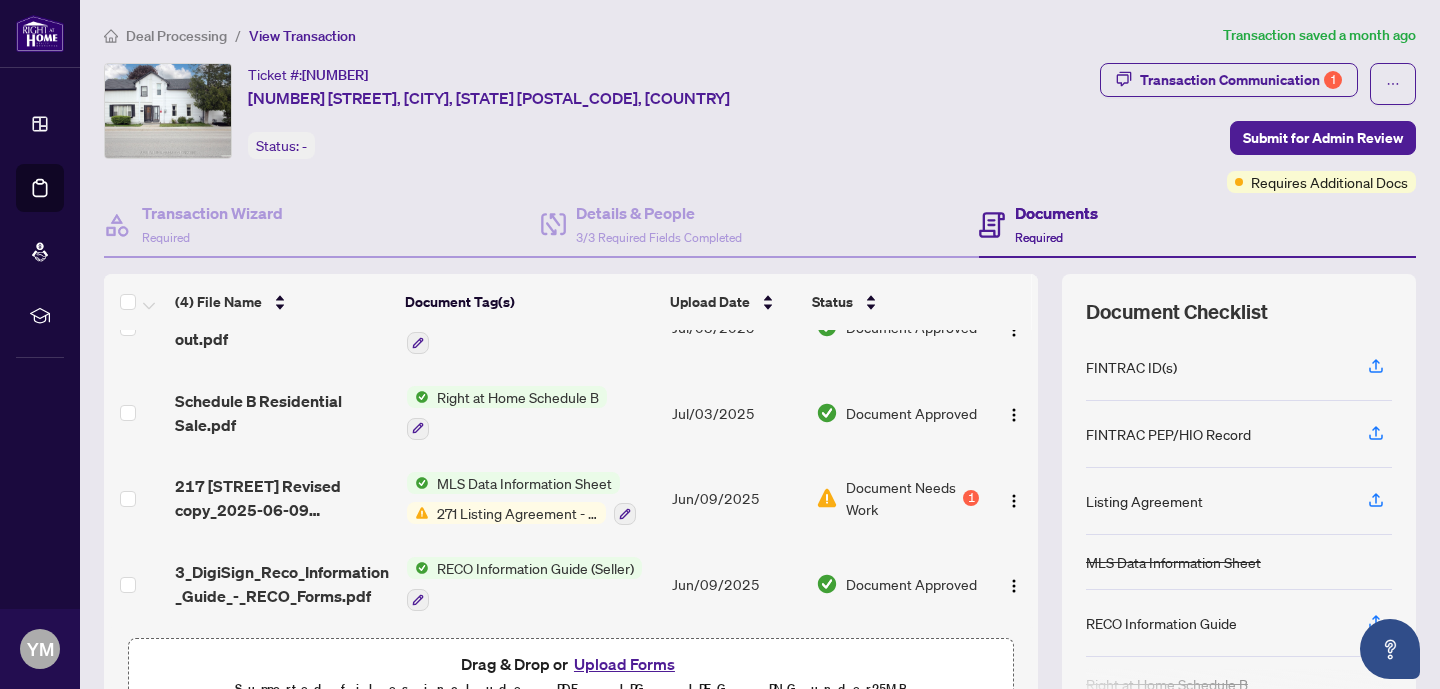 click on "271 Listing Agreement - Seller Designated Representation Agreement Authority
to Offer for Sale" at bounding box center (517, 513) 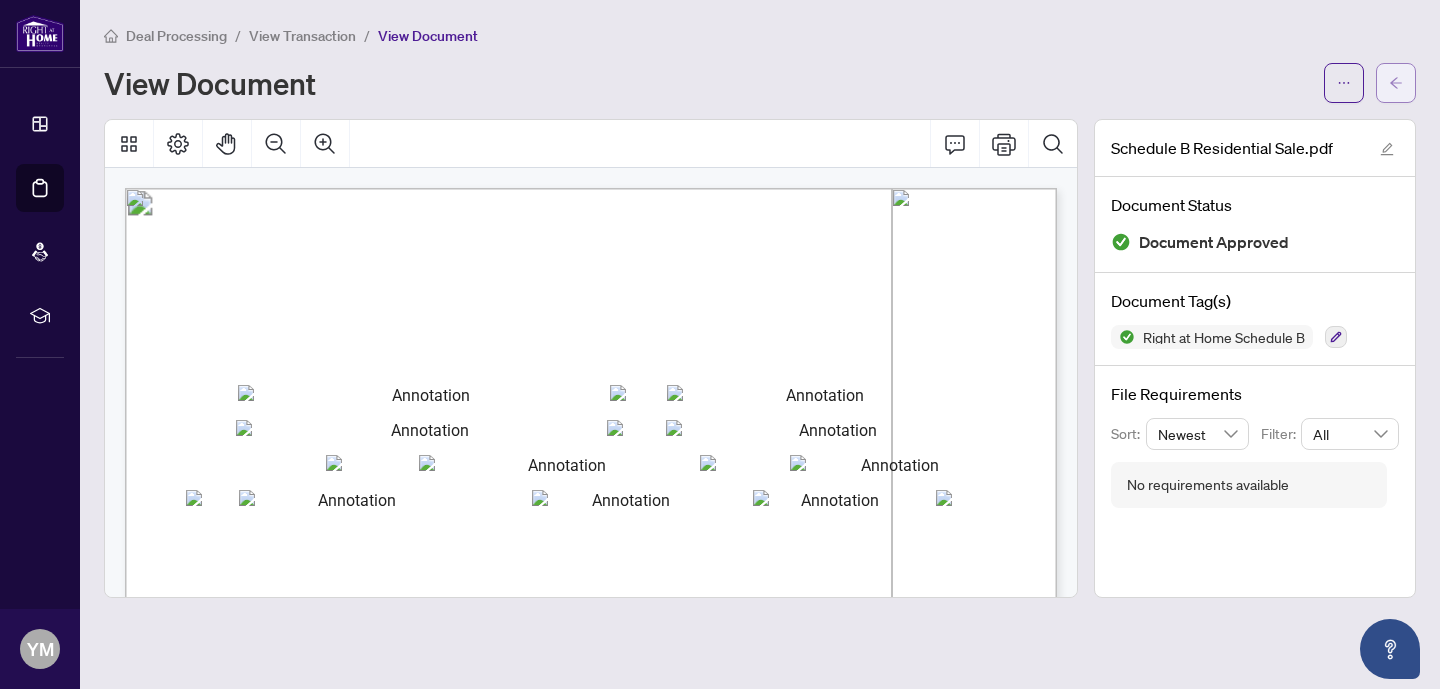 click 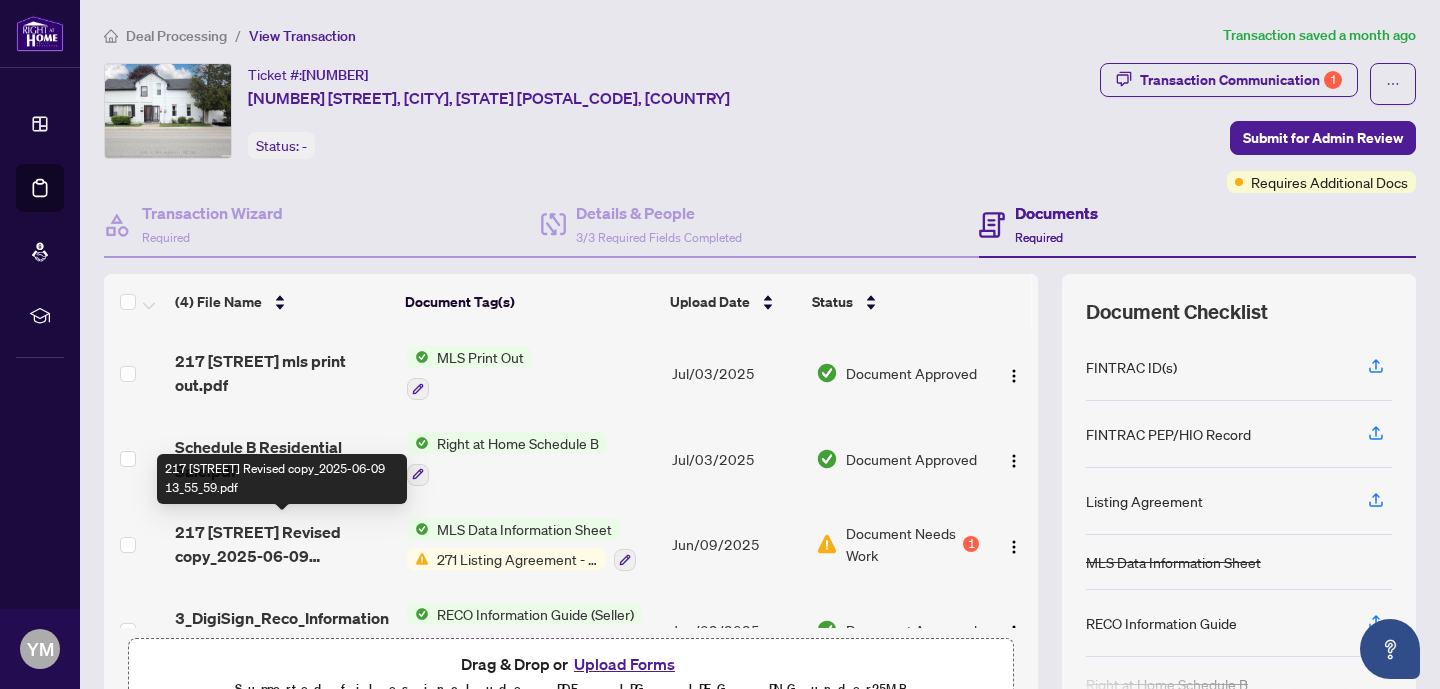 click on "217 [STREET] Revised copy_2025-06-09 13_55_59.pdf" at bounding box center [283, 544] 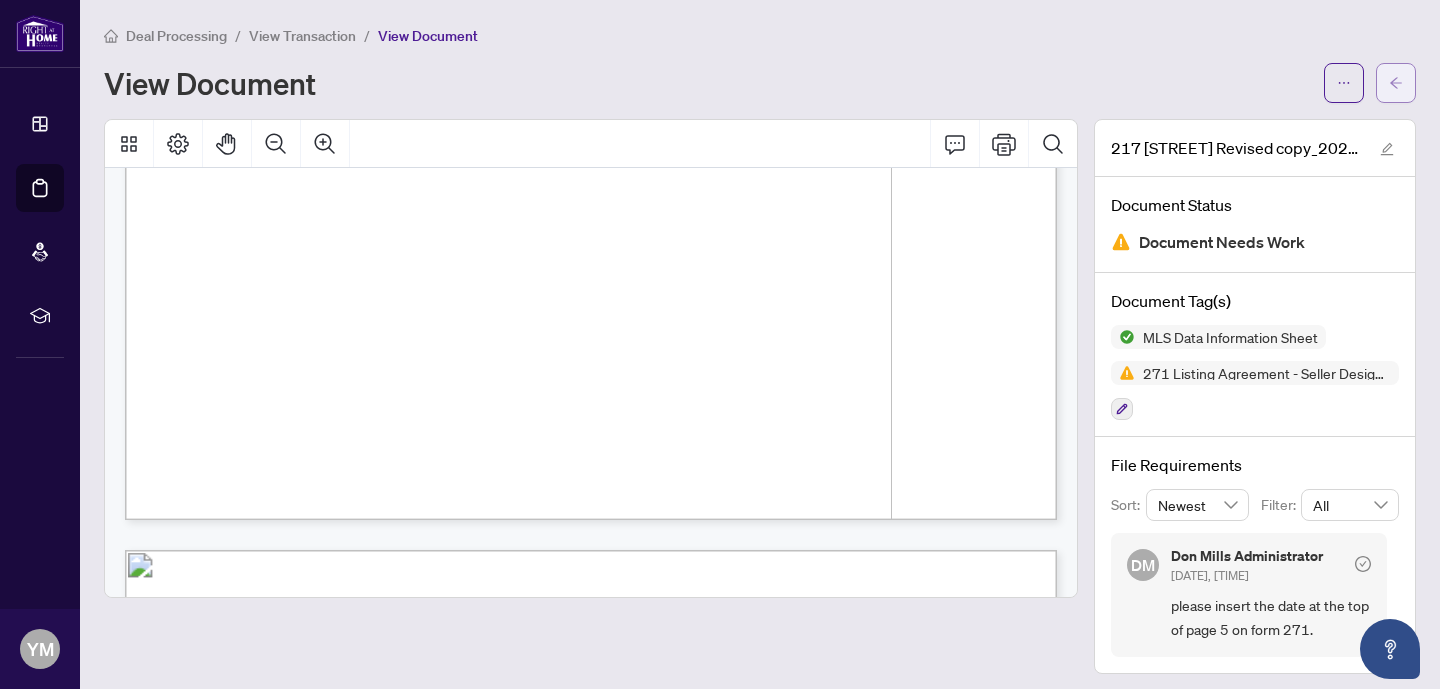 scroll, scrollTop: 7667, scrollLeft: 0, axis: vertical 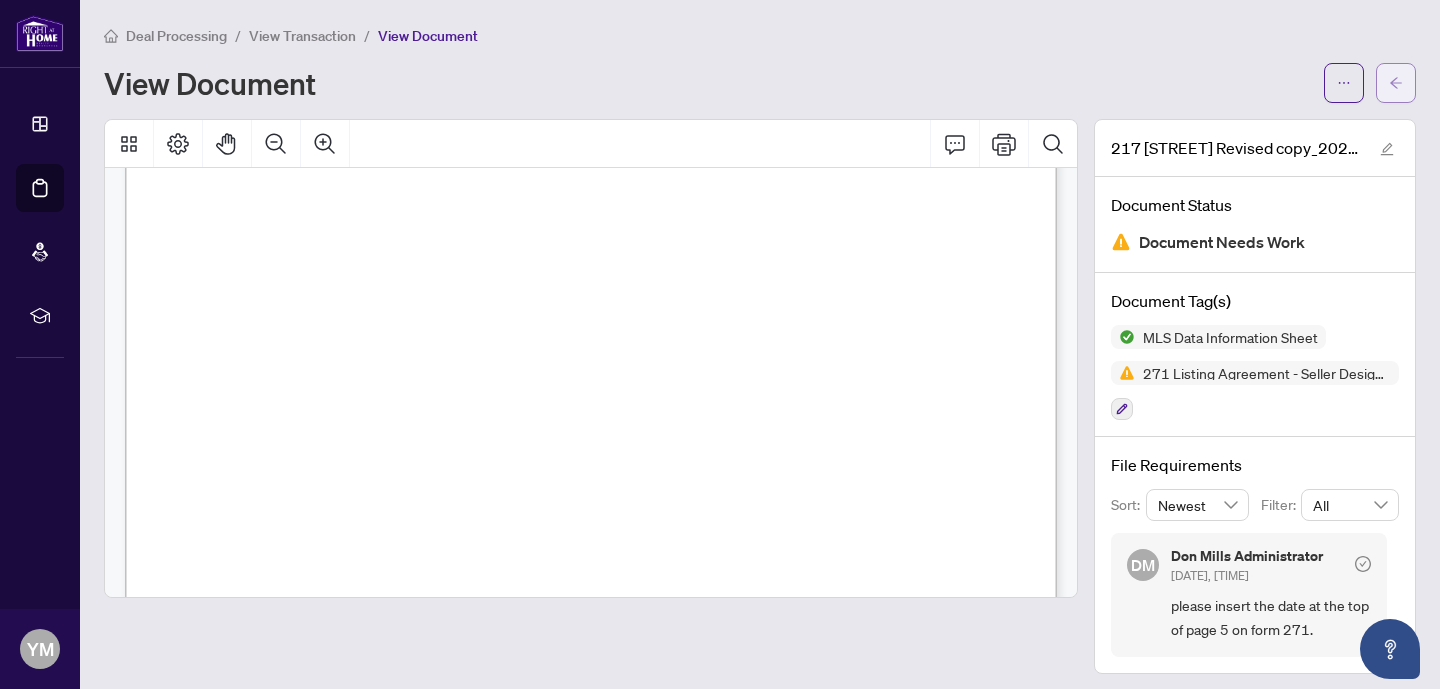 click 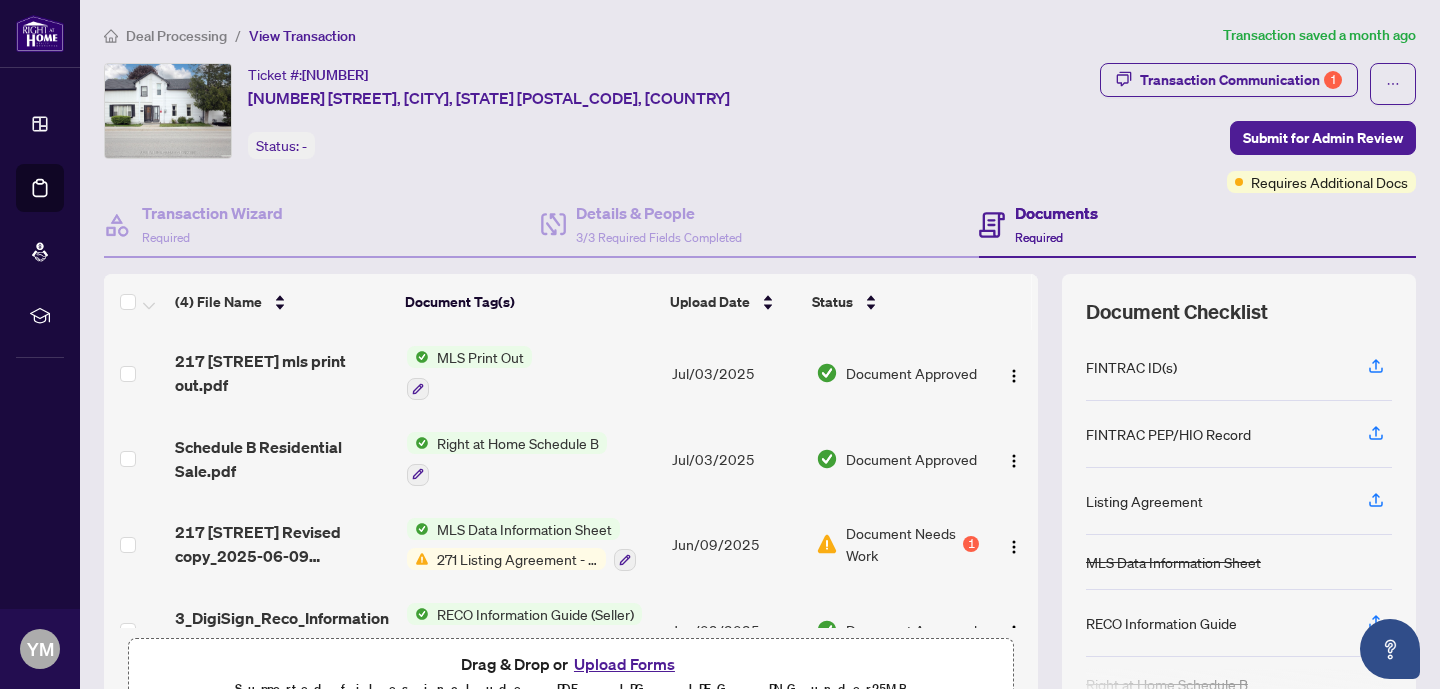 click on "Upload Forms" at bounding box center (624, 664) 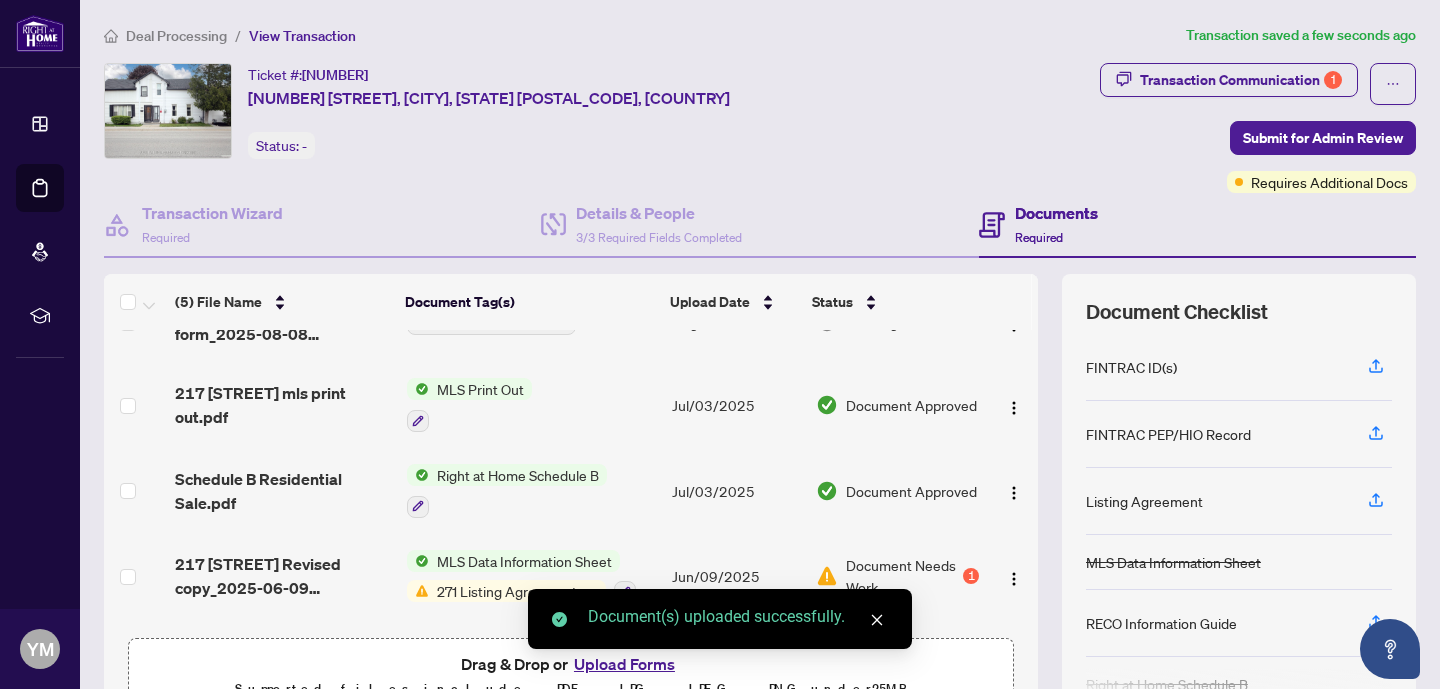 scroll, scrollTop: 128, scrollLeft: 0, axis: vertical 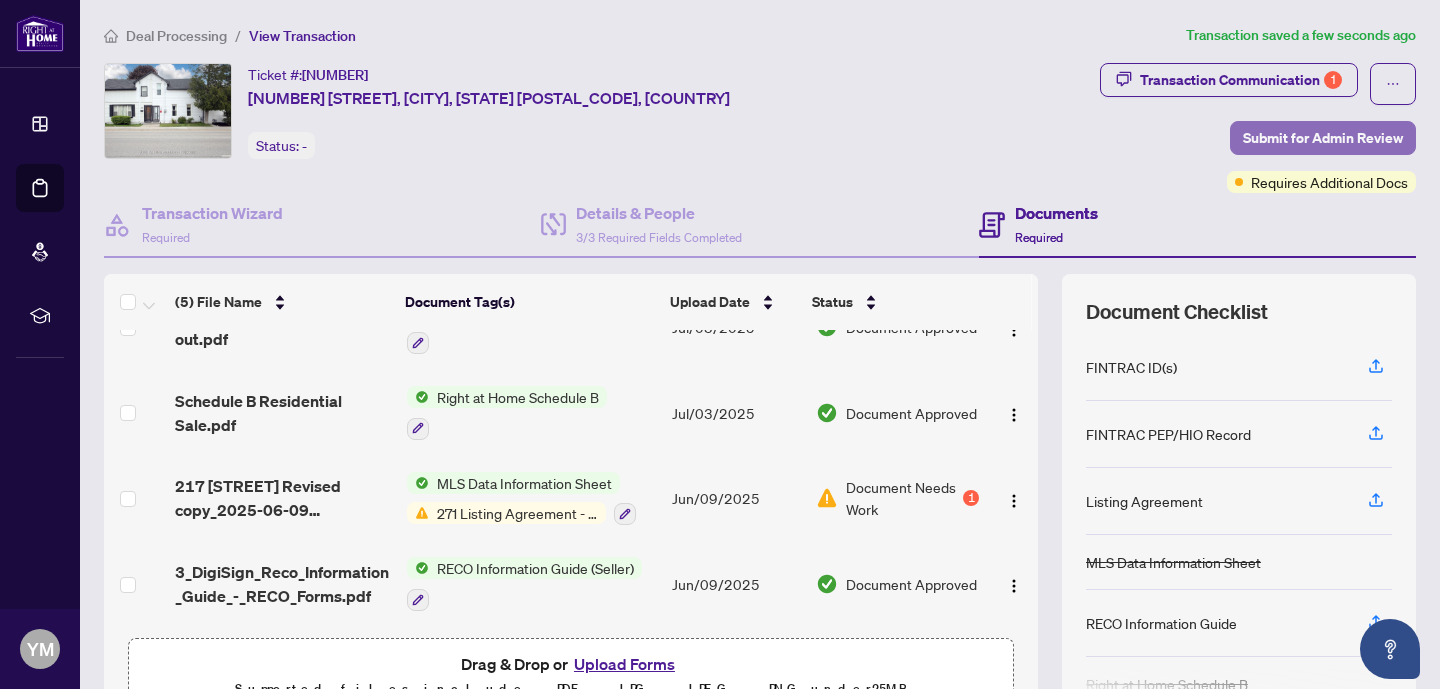 click on "Submit for Admin Review" at bounding box center (1323, 138) 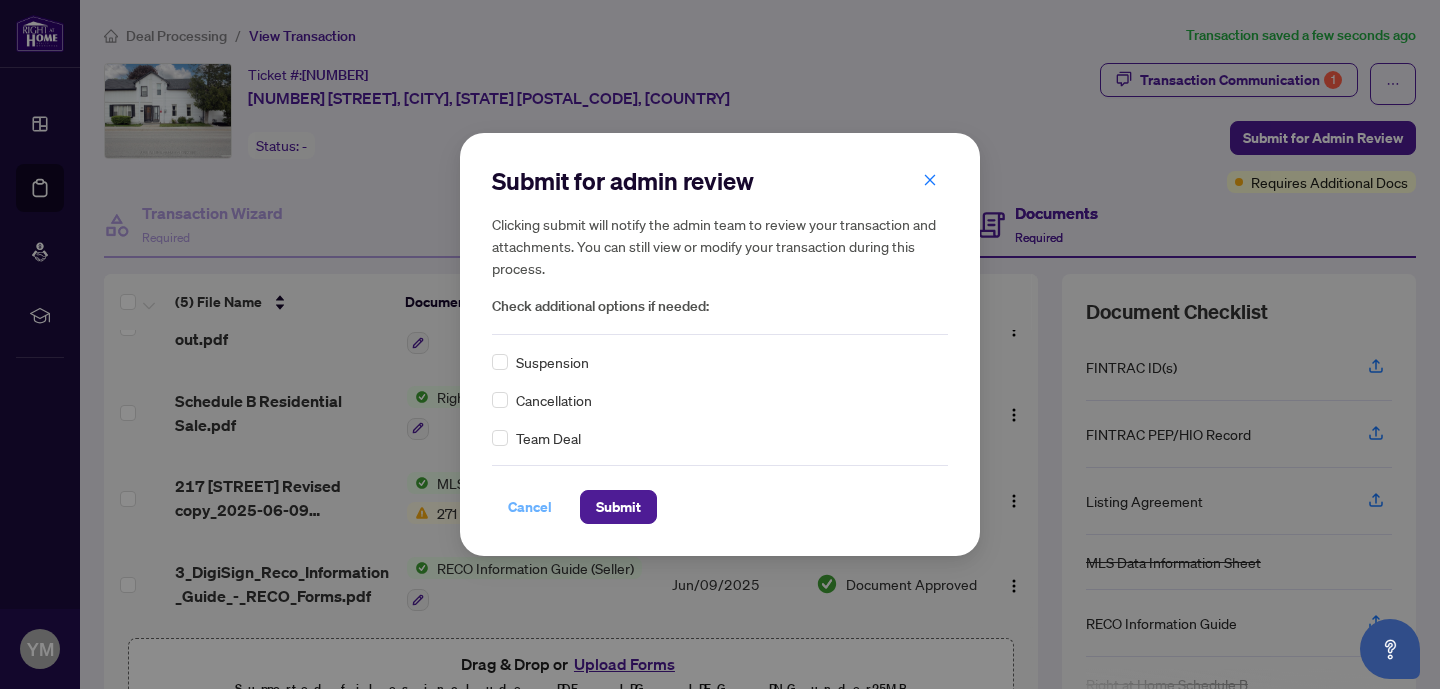 click on "Cancel" at bounding box center (530, 507) 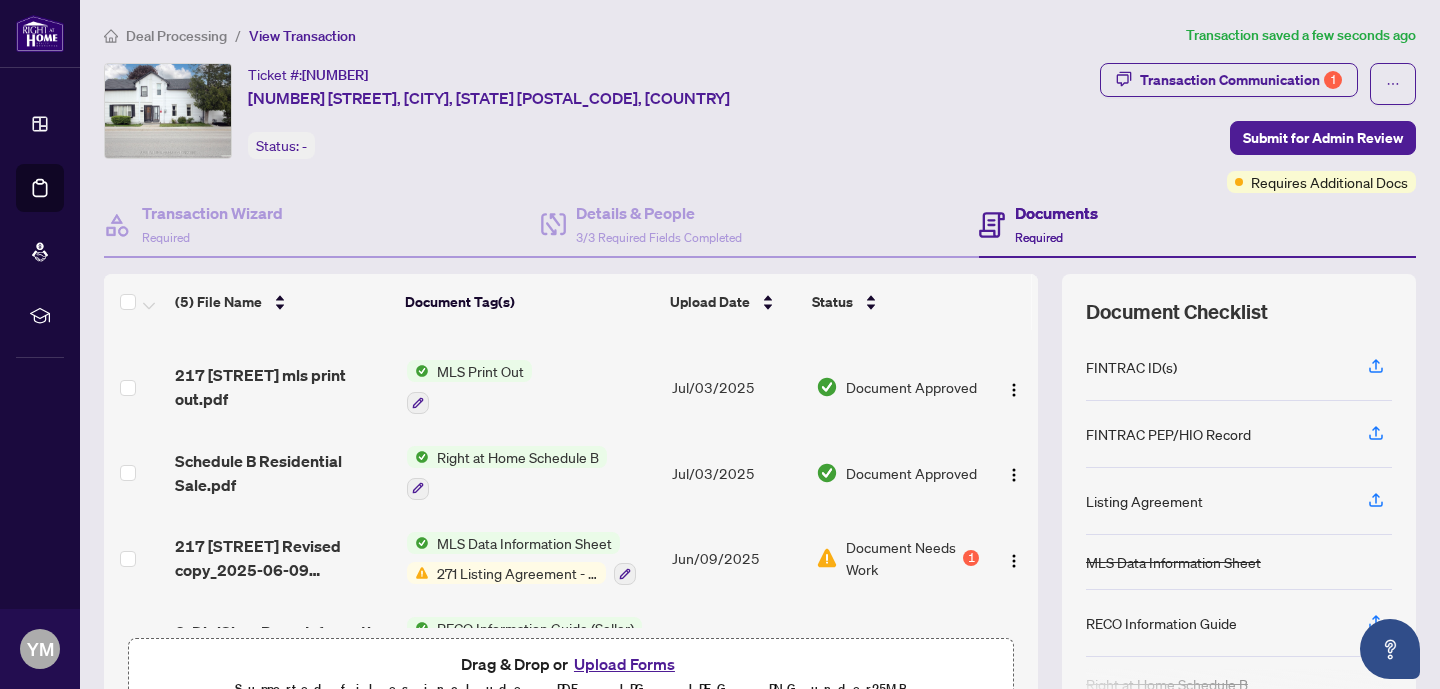 scroll, scrollTop: 0, scrollLeft: 0, axis: both 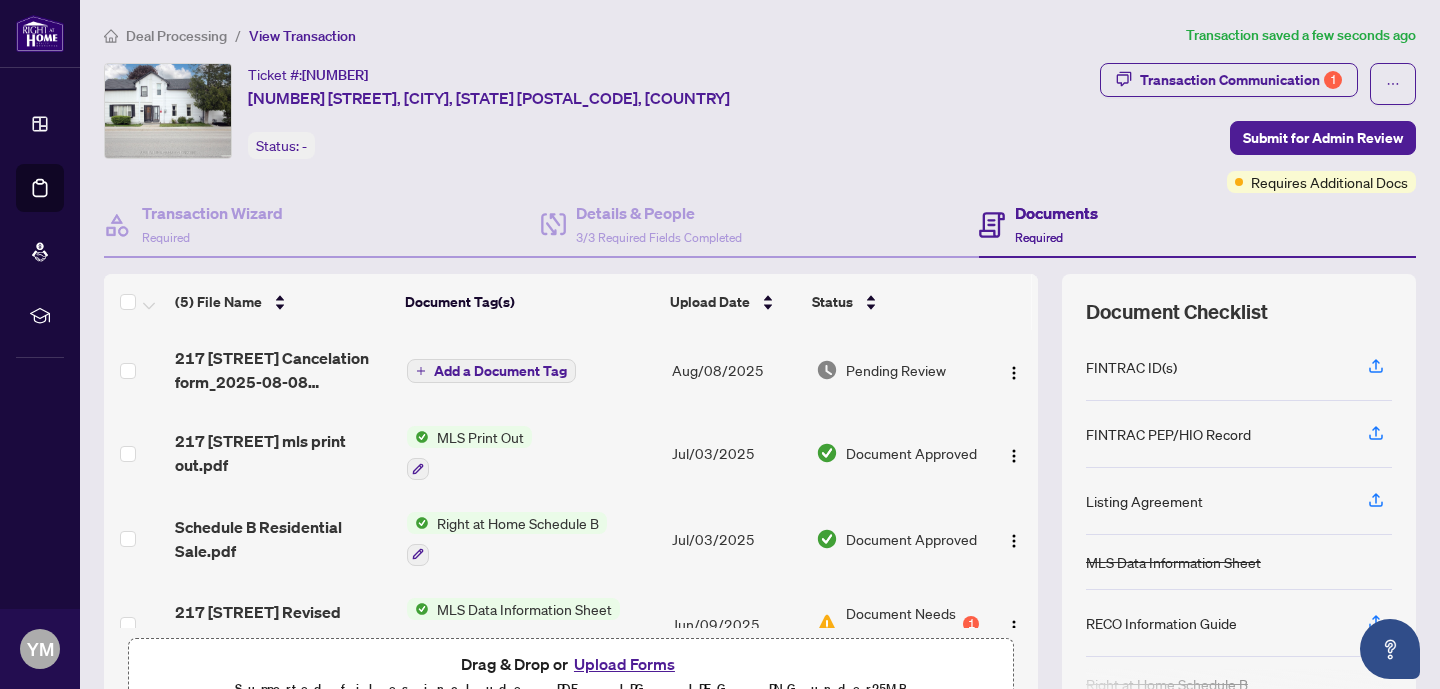 click on "Add a Document Tag" at bounding box center (500, 371) 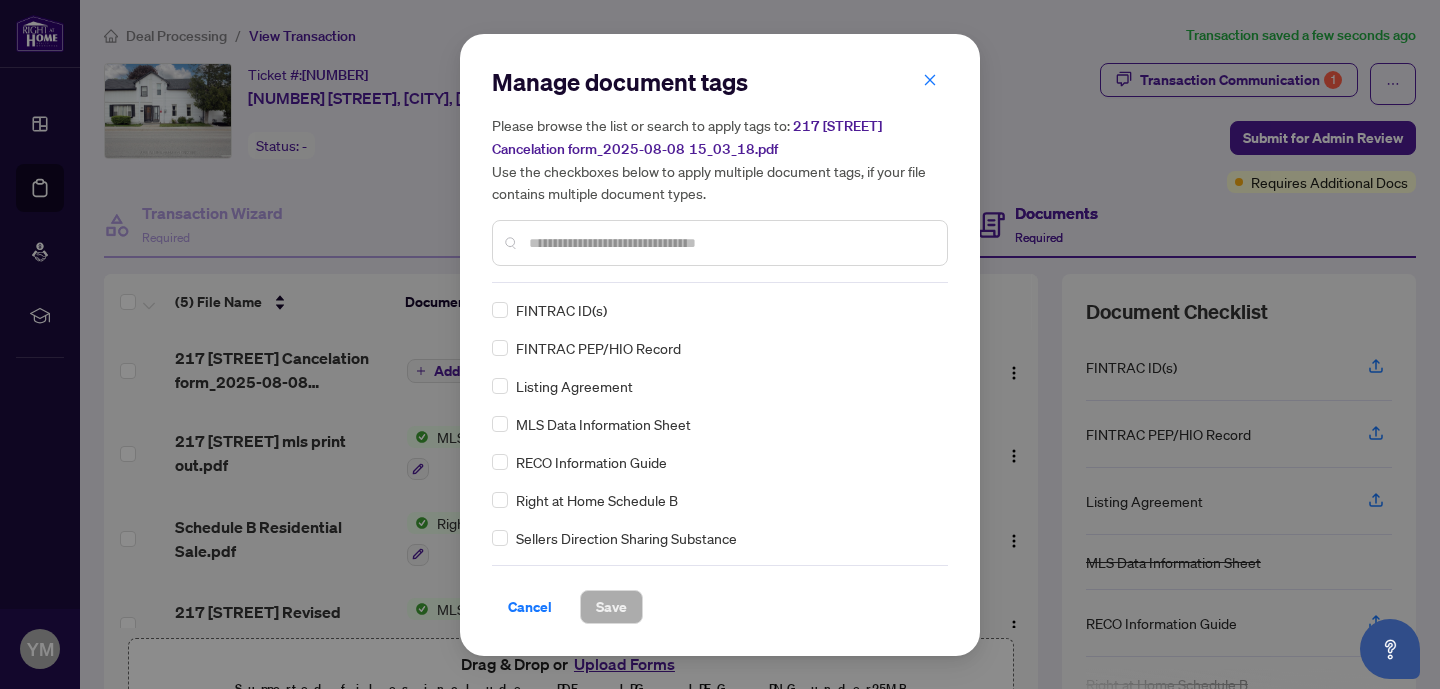 click at bounding box center [730, 243] 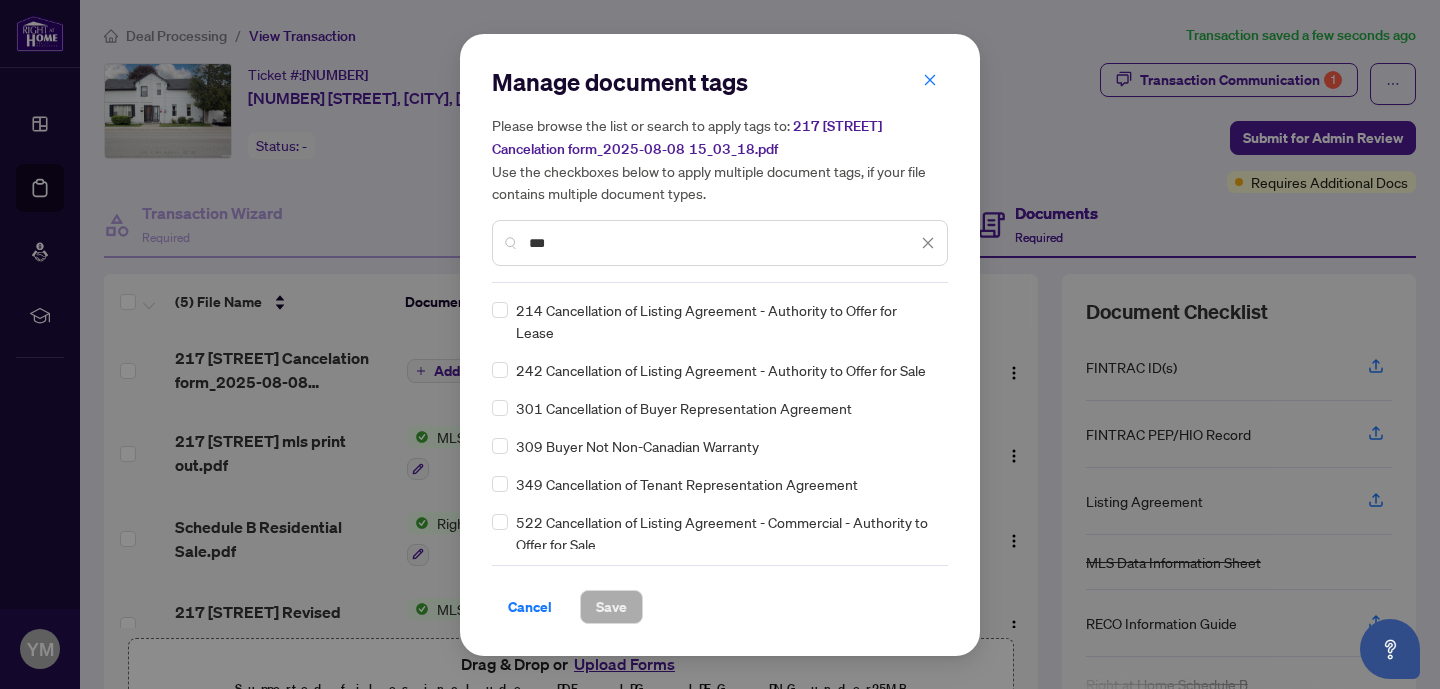 type on "***" 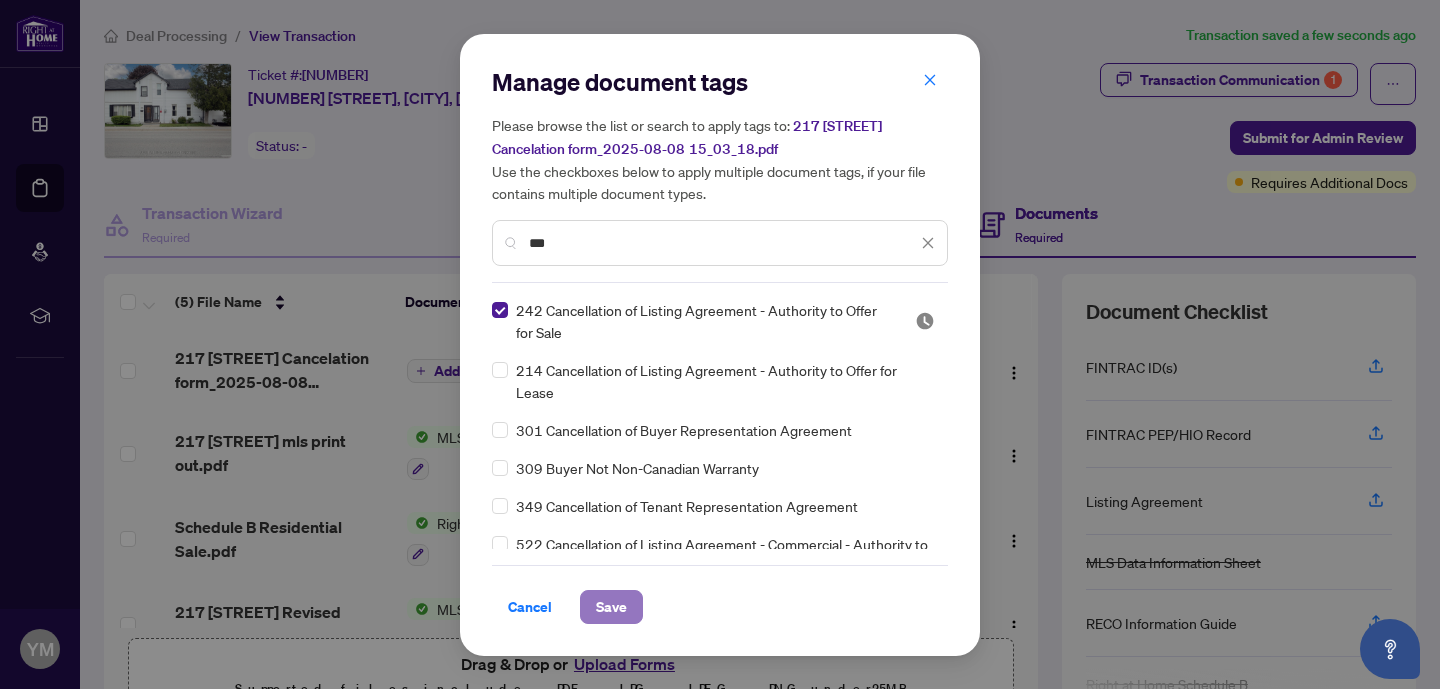 click on "Save" at bounding box center (611, 607) 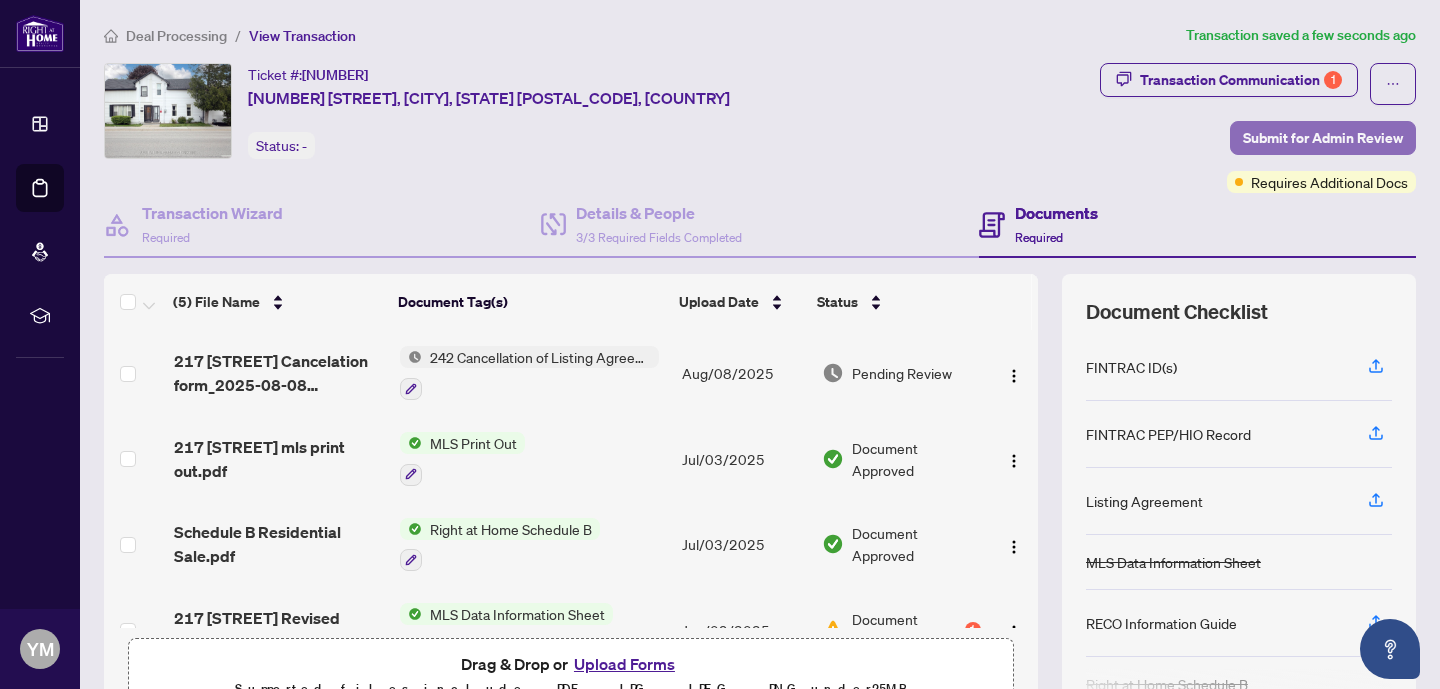 click on "Submit for Admin Review" at bounding box center [1323, 138] 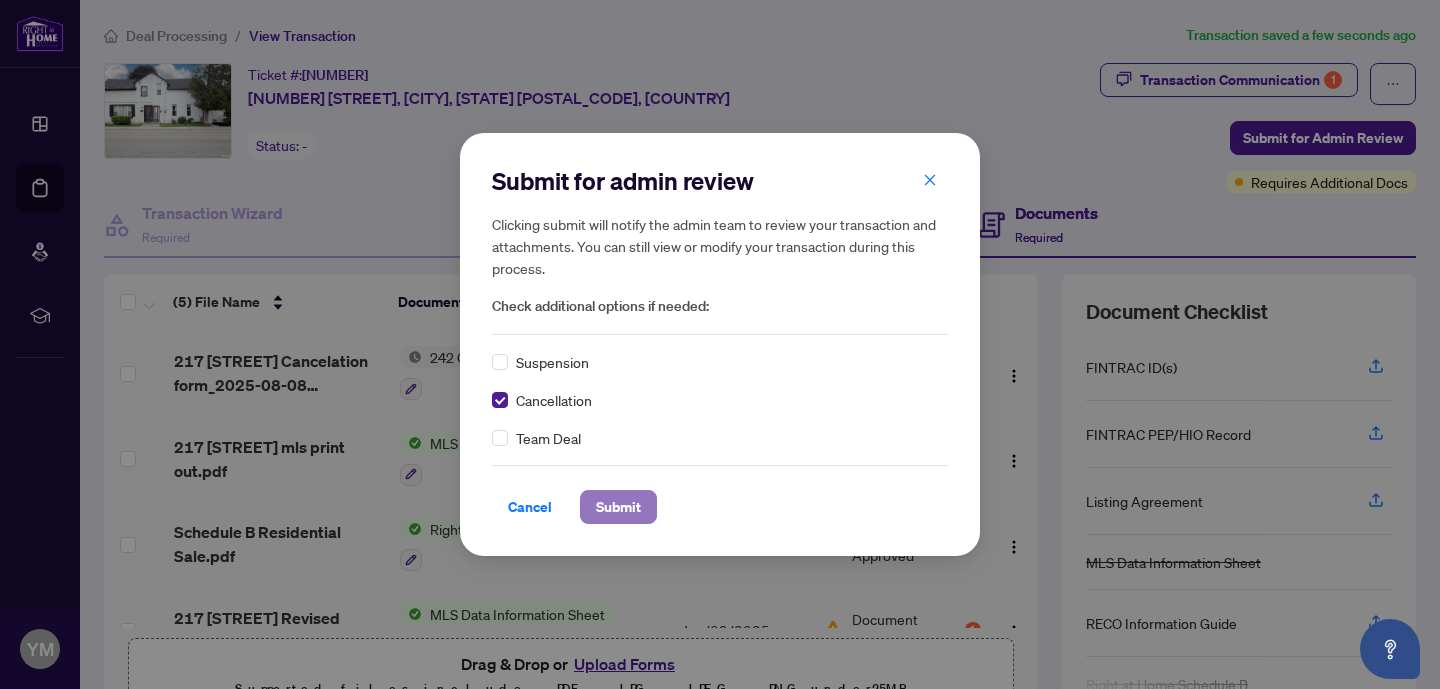 click on "Submit" at bounding box center (618, 507) 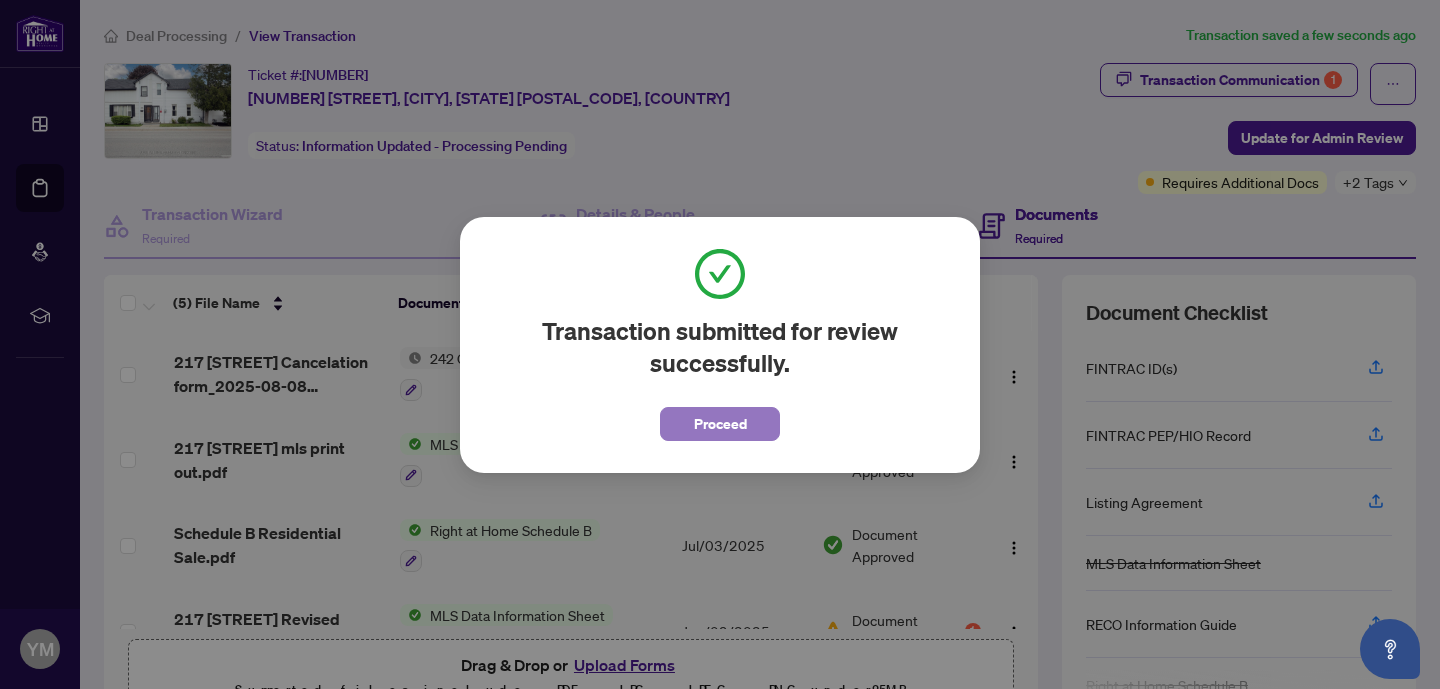 click on "Proceed" at bounding box center (720, 424) 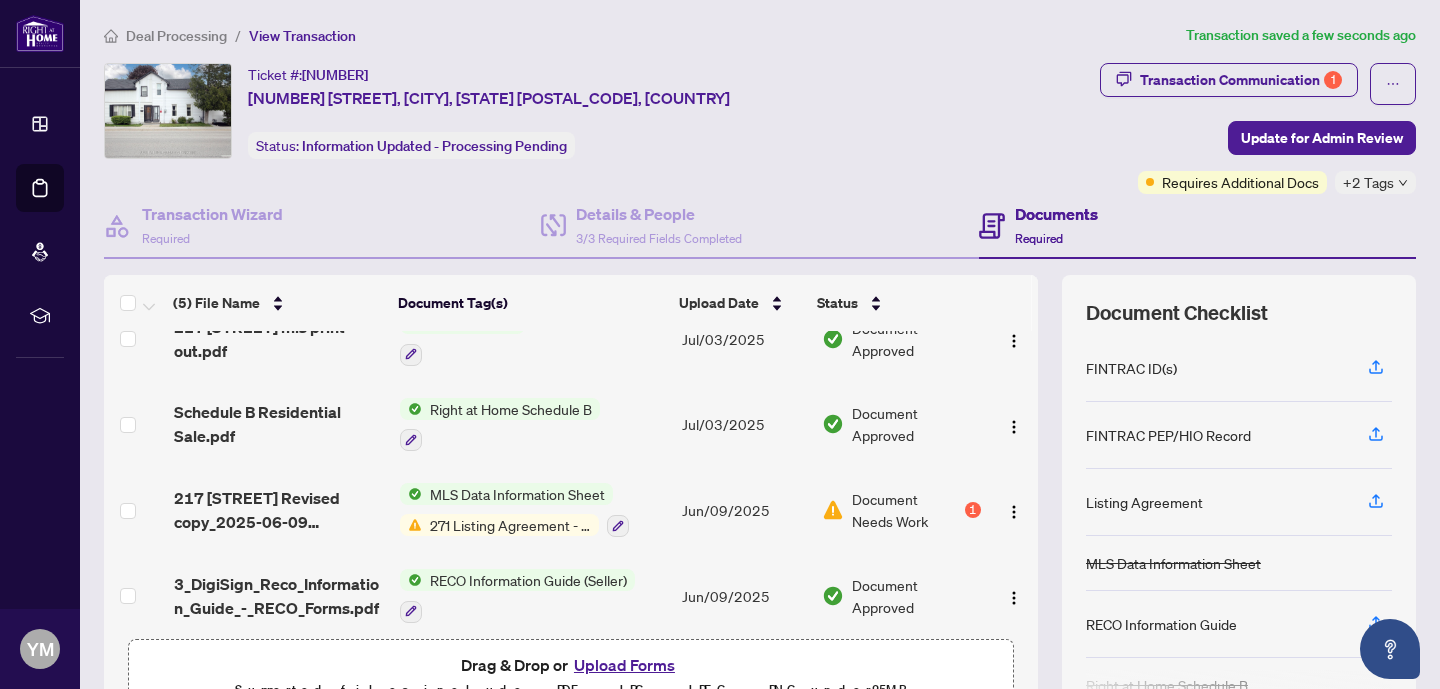 scroll, scrollTop: 132, scrollLeft: 0, axis: vertical 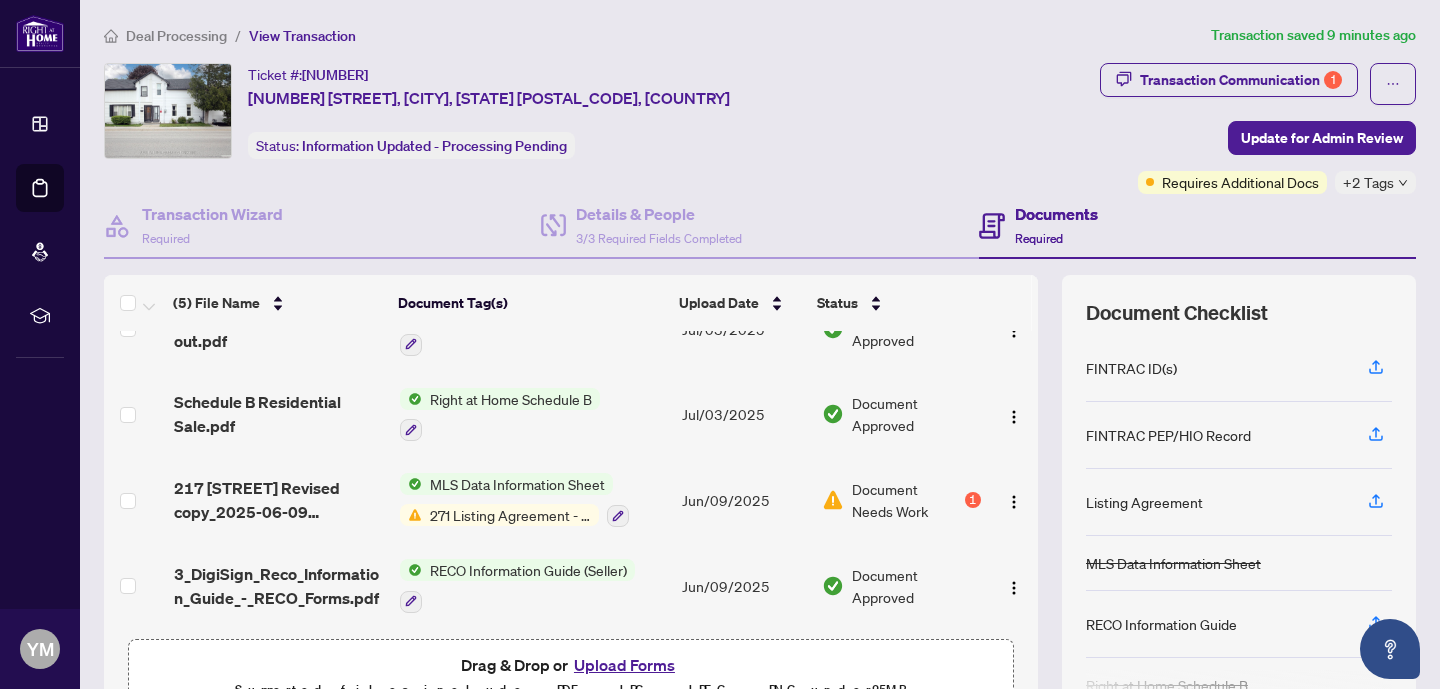 click on "Ticket #:  [NUMBER] [NUMBER] [STREET], [CITY], [STATE] [POSTAL_CODE], [COUNTRY] Status:   Information Updated - Processing Pending" at bounding box center (598, 111) 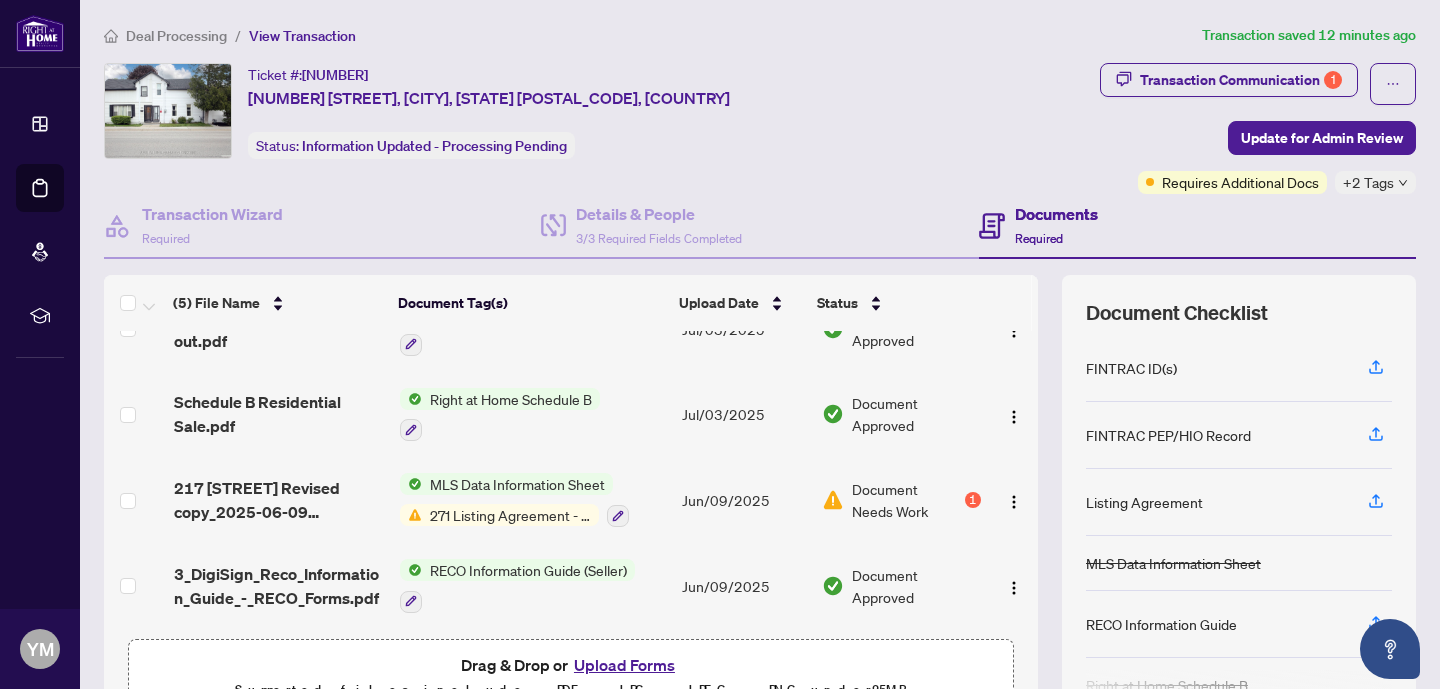 click on "Ticket #:  [NUMBER] [NUMBER] [STREET], [CITY], [STATE] [POSTAL_CODE], [COUNTRY] Status:   Information Updated - Processing Pending" at bounding box center (598, 111) 